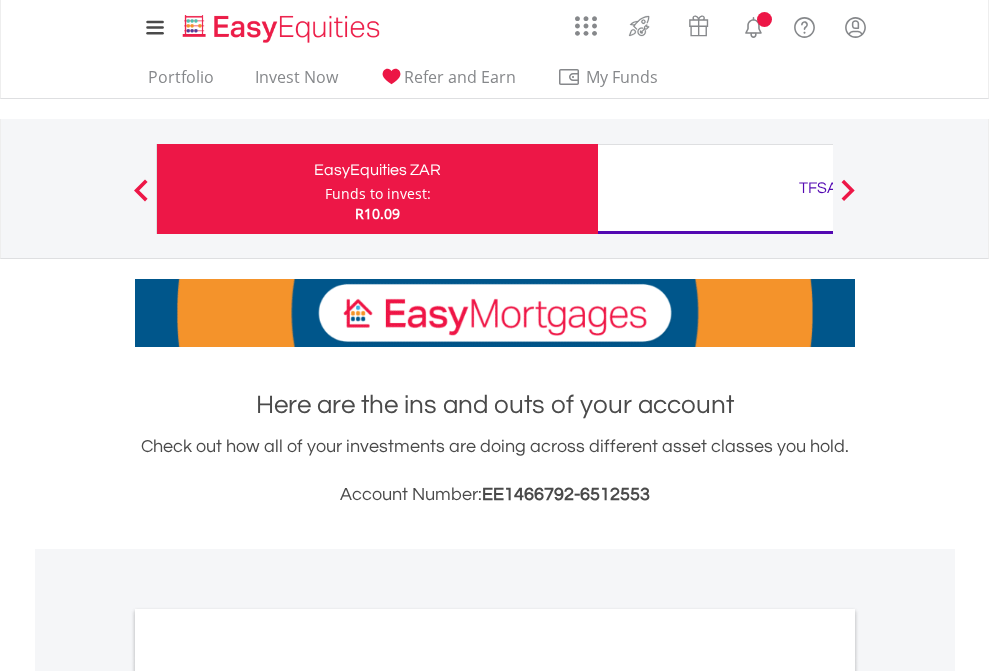 scroll, scrollTop: 0, scrollLeft: 0, axis: both 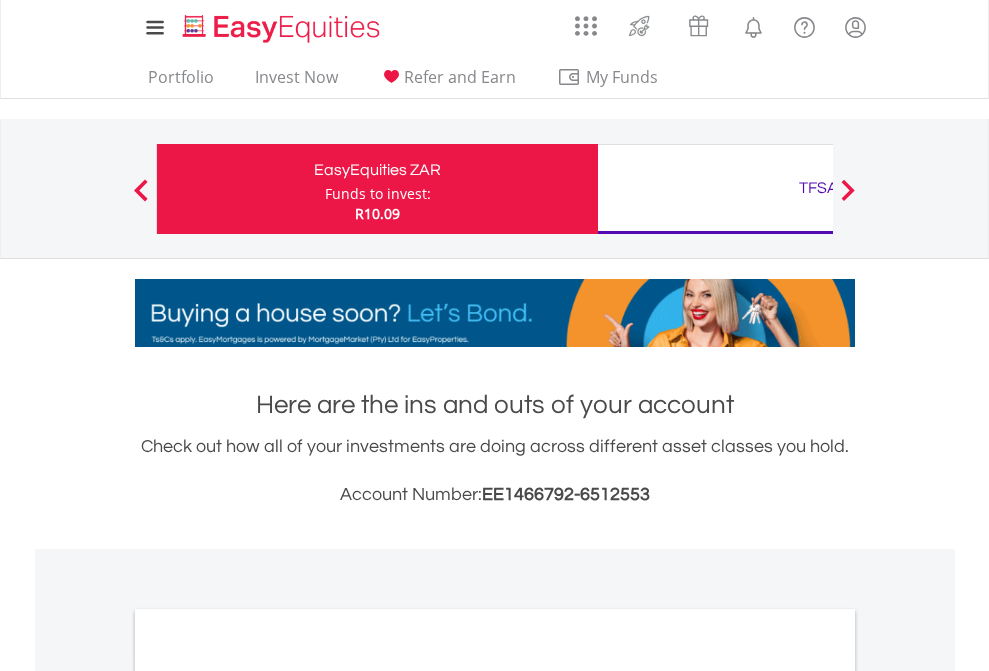 click on "Funds to invest:" at bounding box center (378, 194) 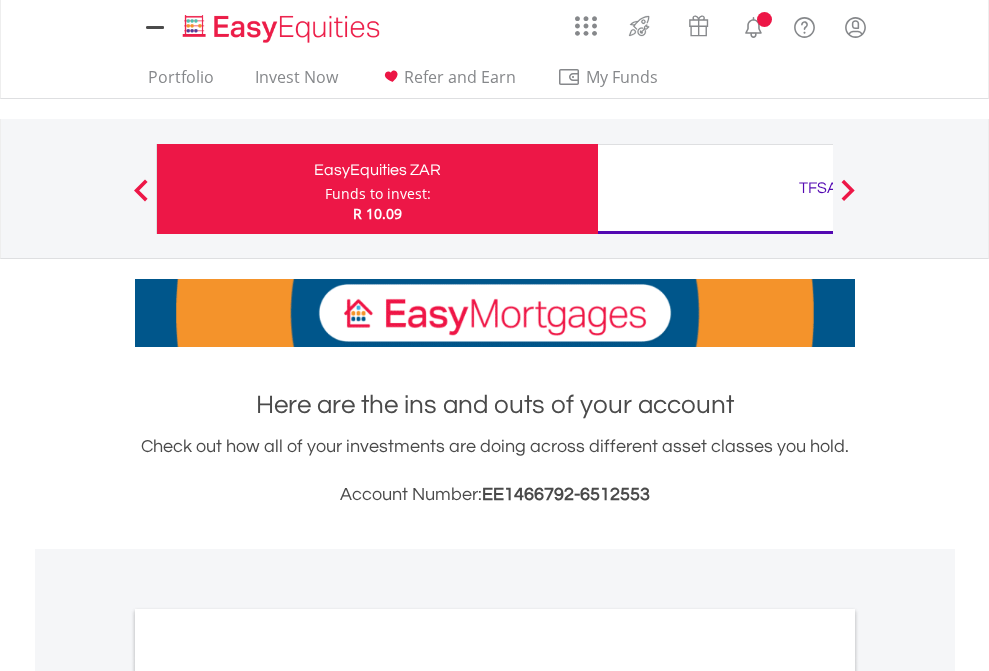 scroll, scrollTop: 0, scrollLeft: 0, axis: both 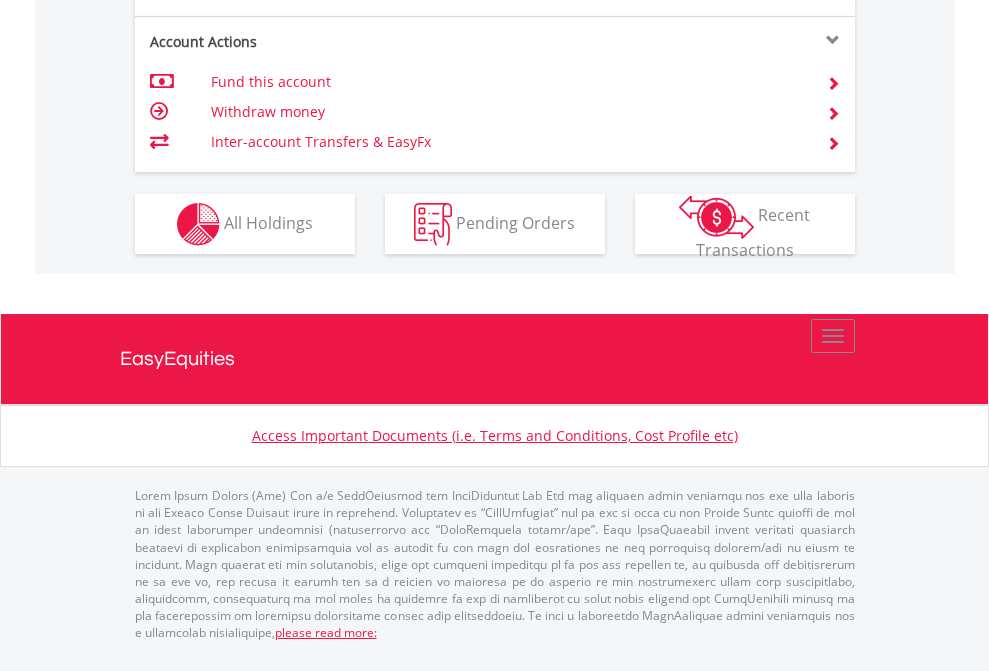 click on "Investment types" at bounding box center (706, -337) 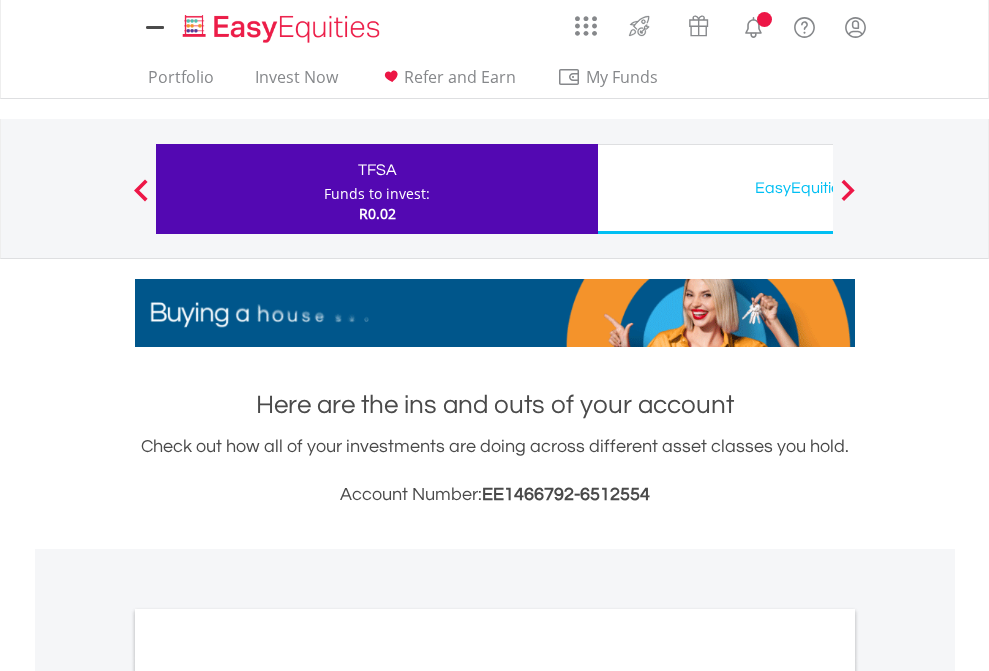 scroll, scrollTop: 0, scrollLeft: 0, axis: both 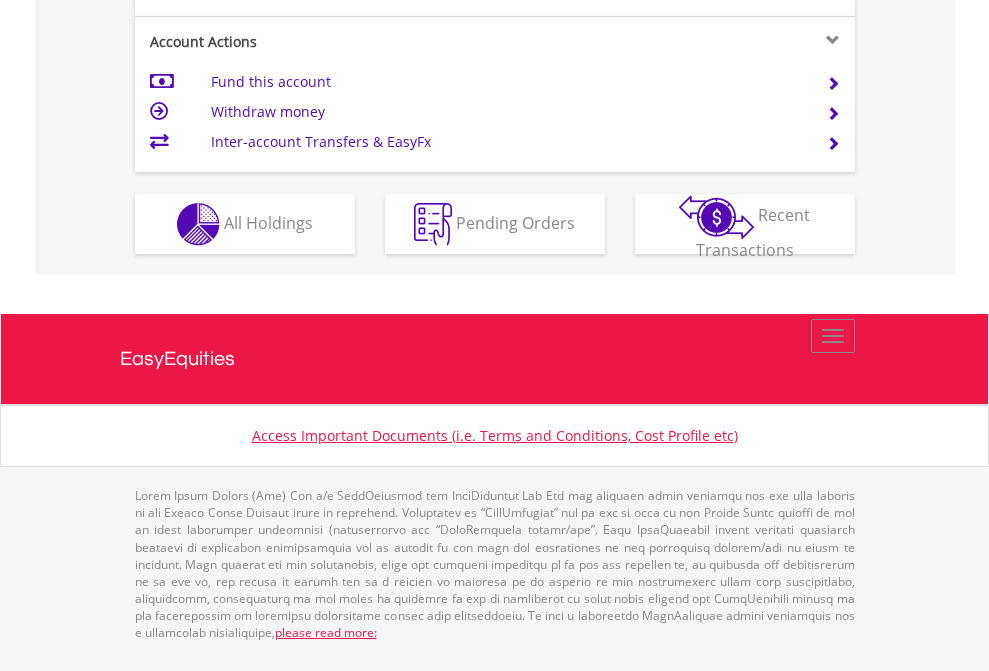 click on "Investment types" at bounding box center (706, -337) 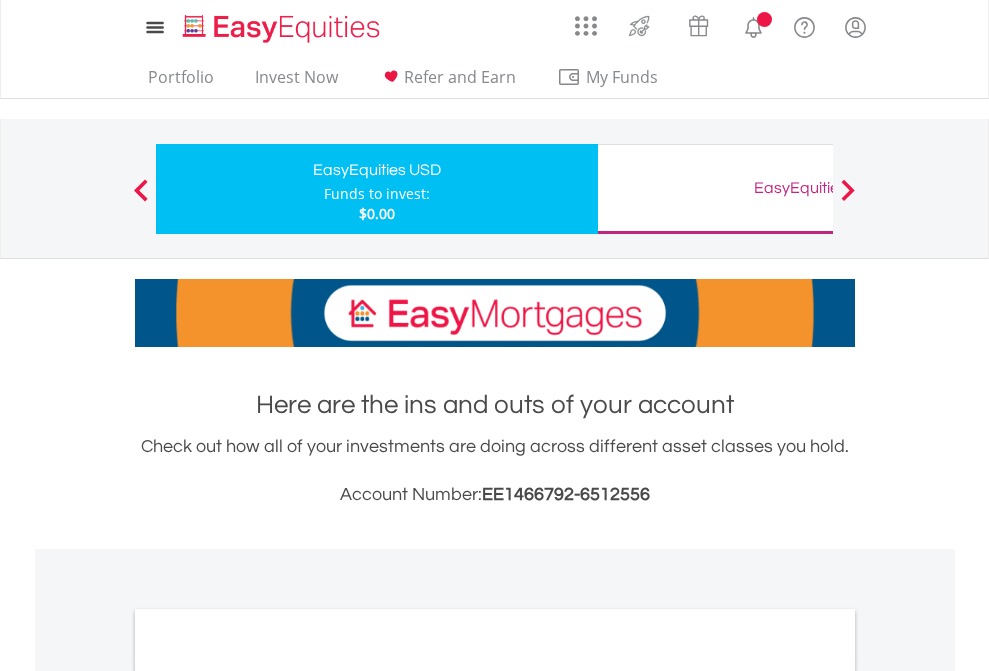 scroll, scrollTop: 0, scrollLeft: 0, axis: both 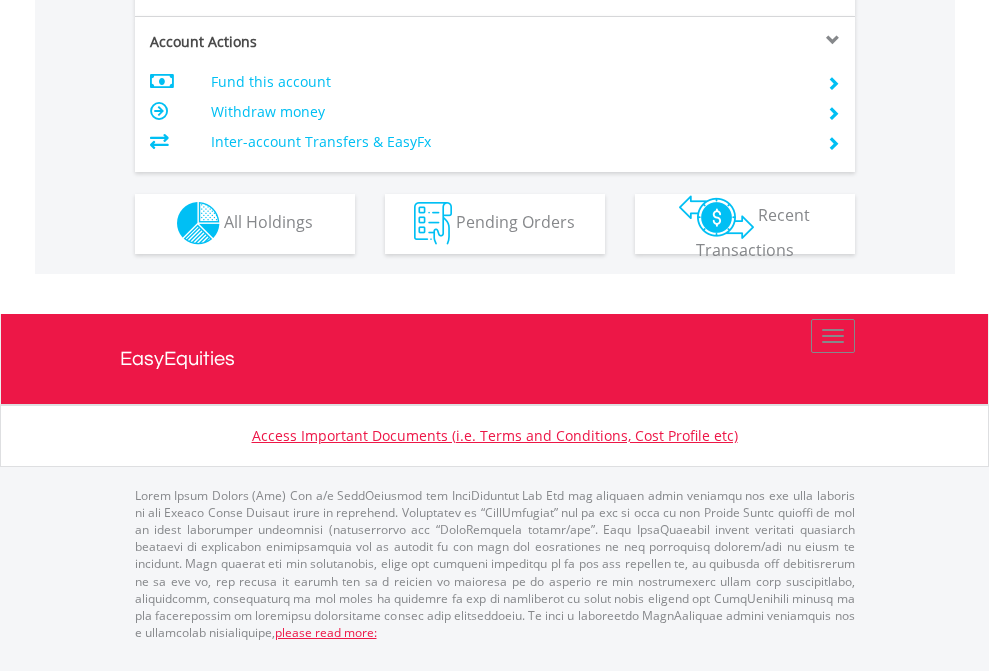 click on "Investment types" at bounding box center (706, -353) 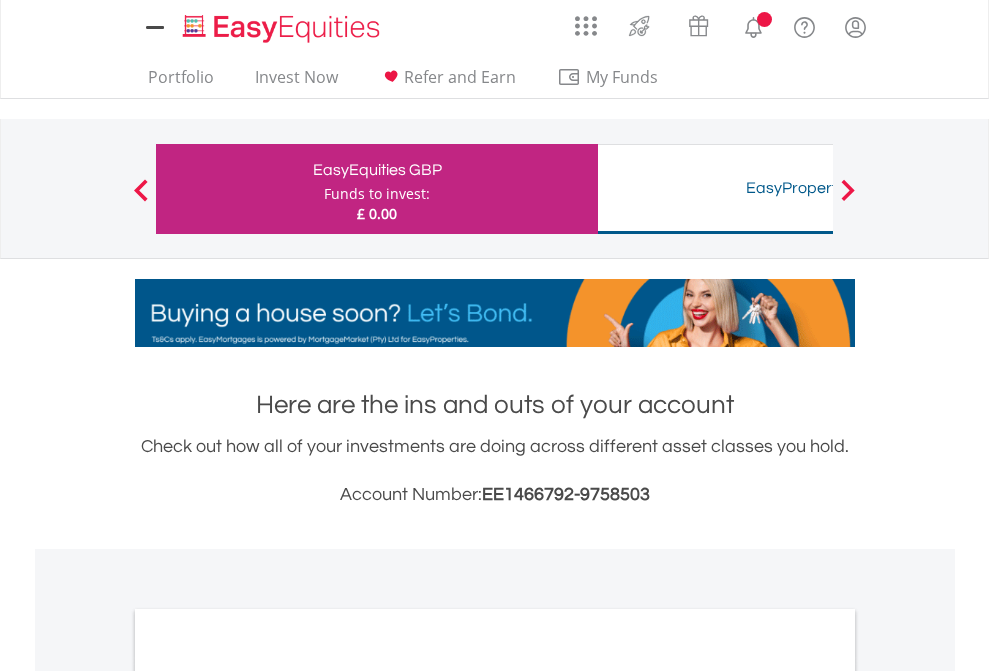scroll, scrollTop: 0, scrollLeft: 0, axis: both 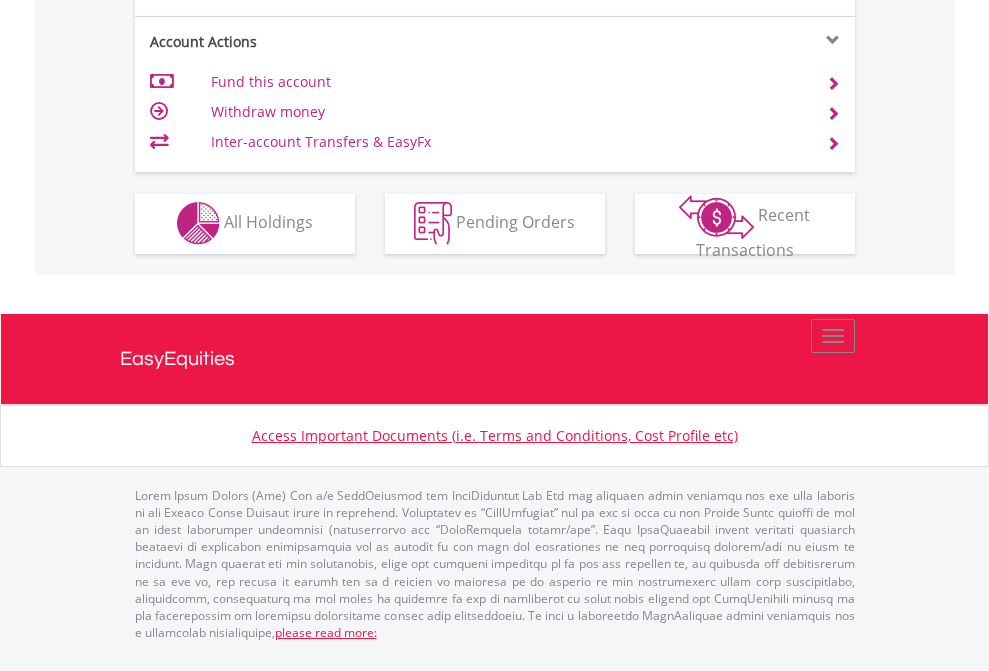 click on "Investment types" at bounding box center [706, -353] 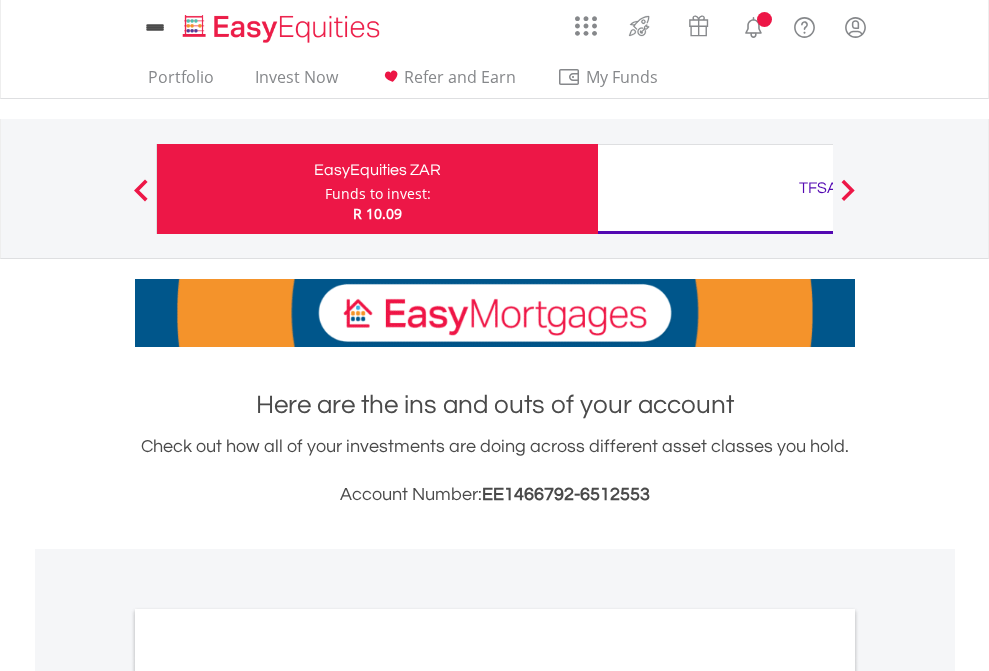 scroll, scrollTop: 0, scrollLeft: 0, axis: both 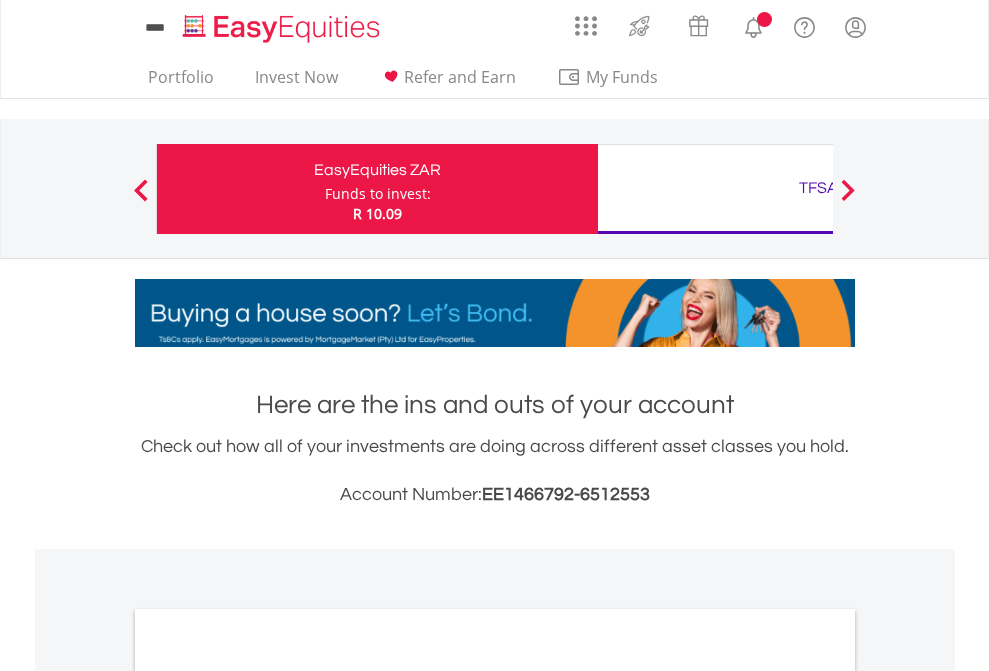 click on "All Holdings" at bounding box center (268, 1096) 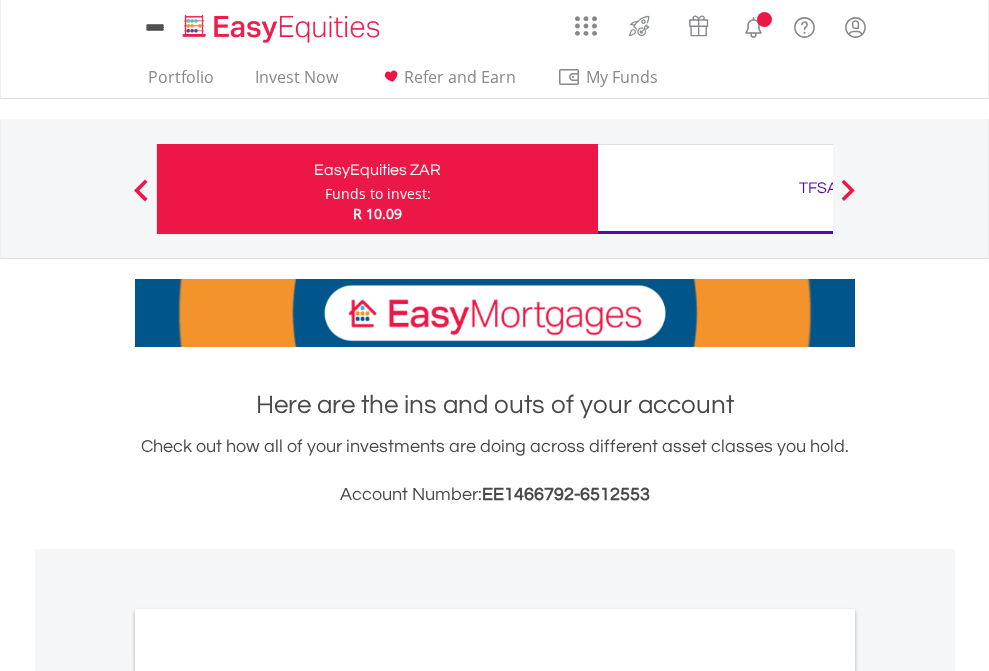 scroll, scrollTop: 1202, scrollLeft: 0, axis: vertical 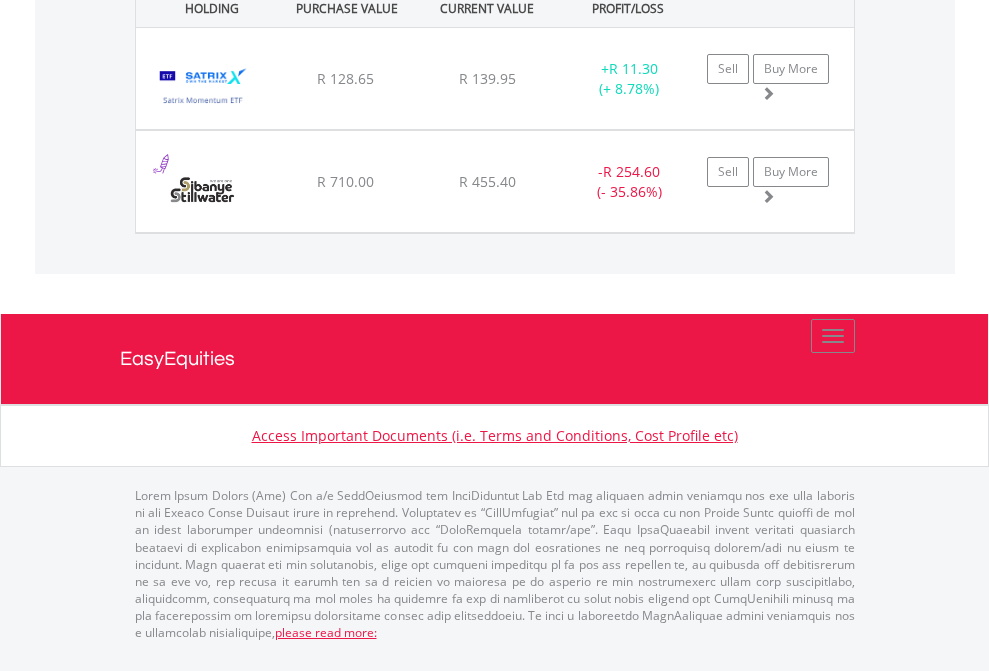 click on "TFSA" at bounding box center [818, -1071] 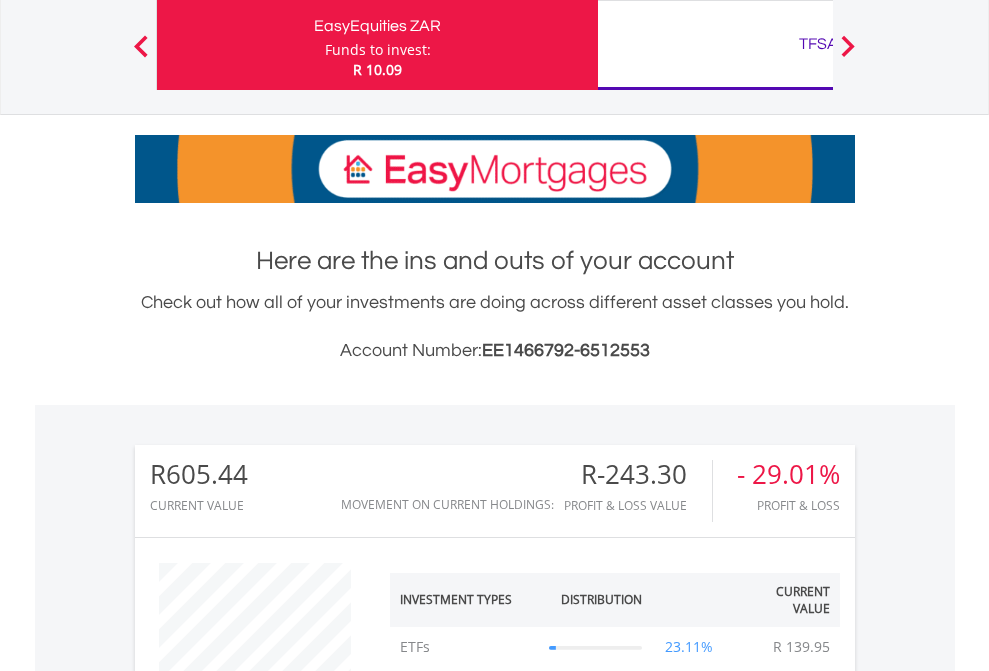 scroll, scrollTop: 999808, scrollLeft: 999687, axis: both 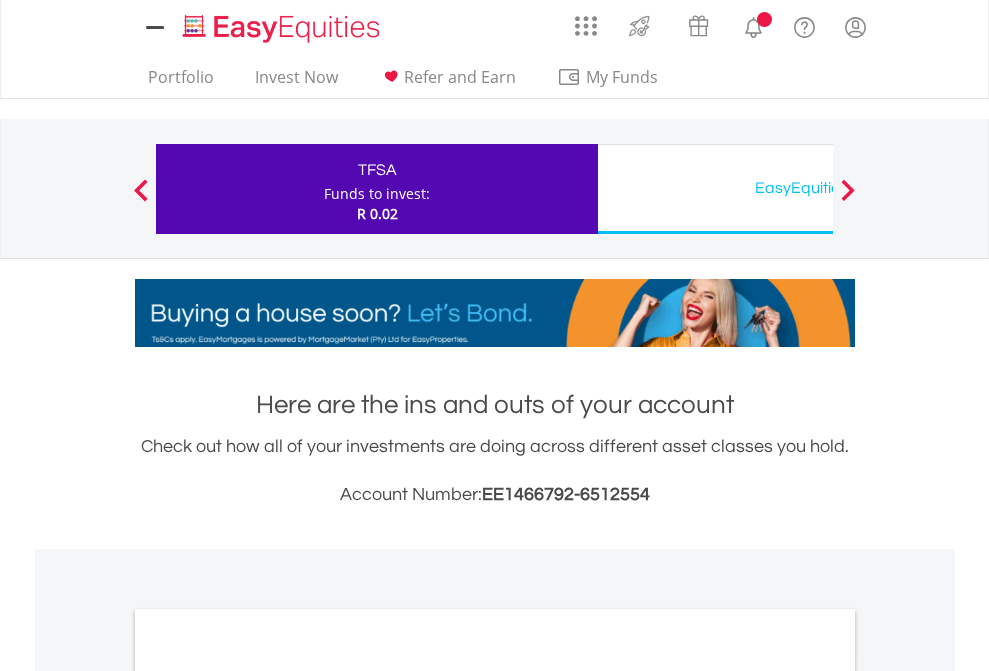click on "All Holdings" at bounding box center [268, 1096] 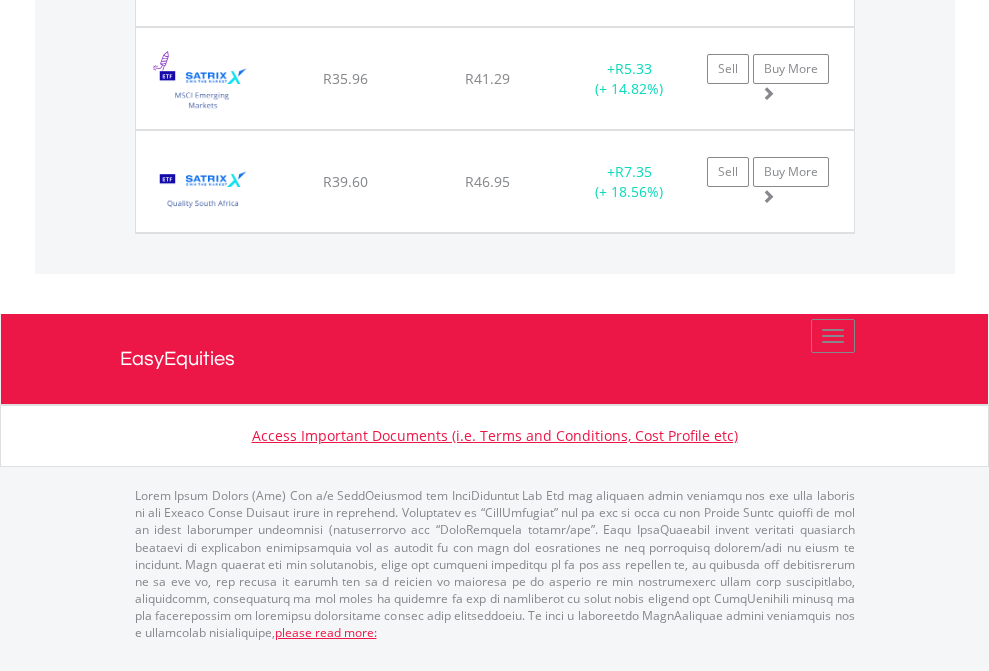 scroll, scrollTop: 2225, scrollLeft: 0, axis: vertical 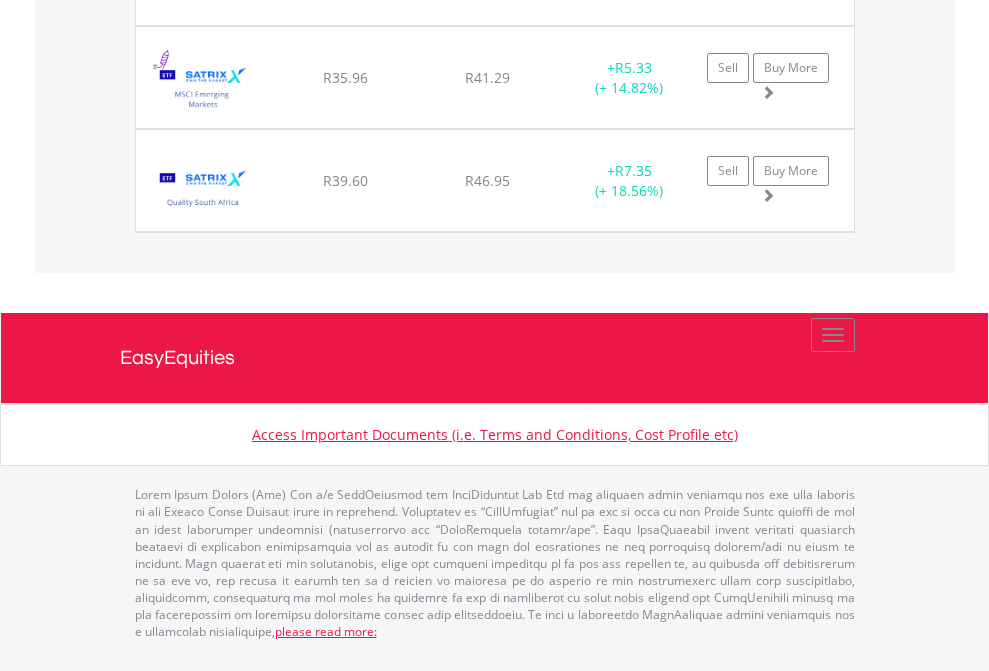 click on "EasyEquities USD" at bounding box center [818, -1751] 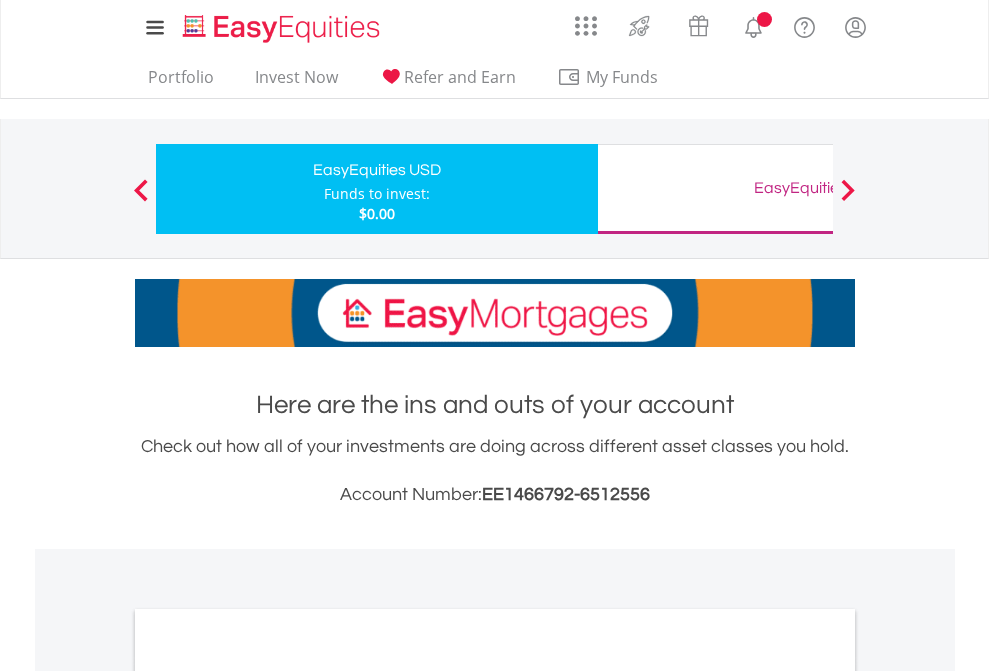 scroll, scrollTop: 0, scrollLeft: 0, axis: both 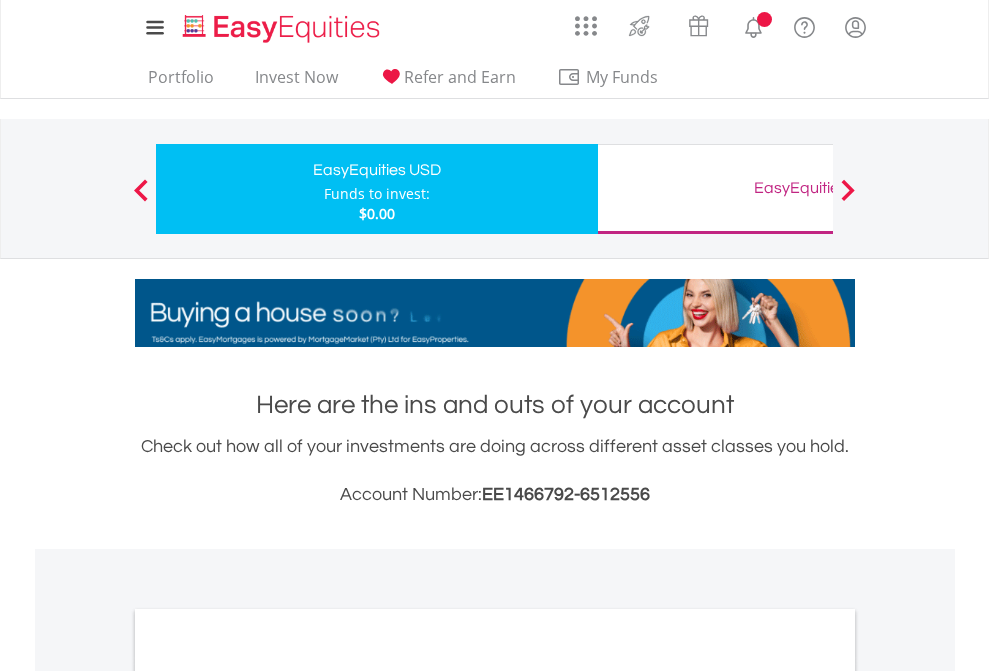 click on "All Holdings" at bounding box center [268, 1096] 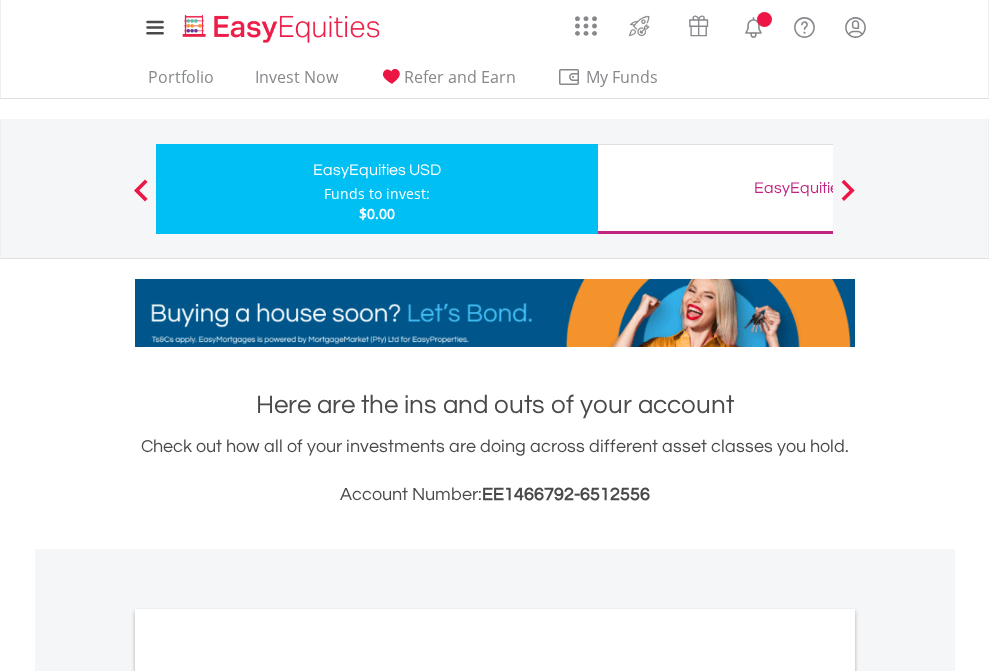 scroll, scrollTop: 1202, scrollLeft: 0, axis: vertical 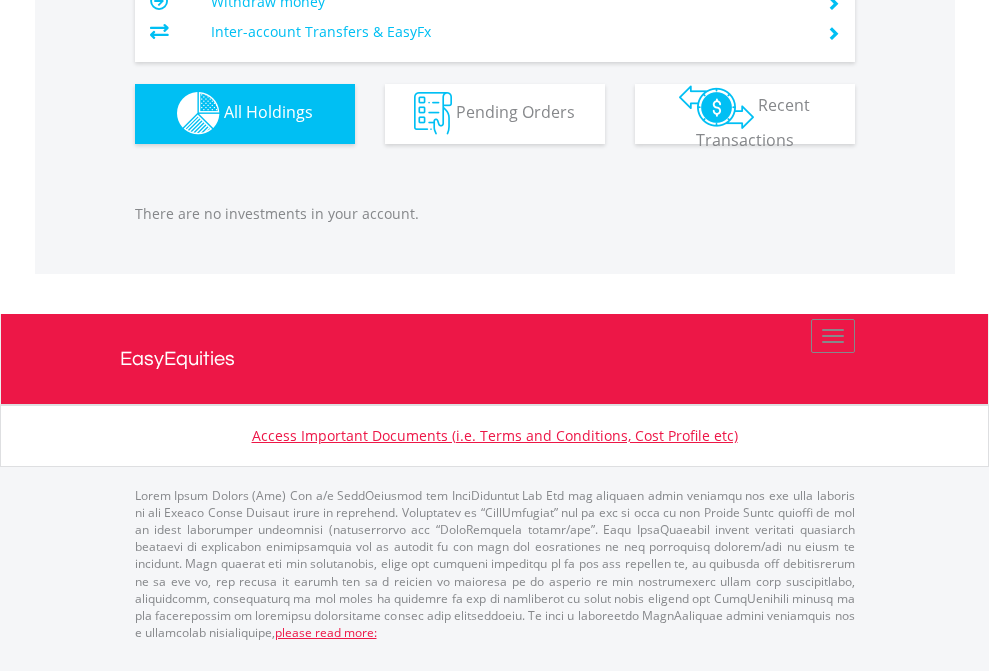 click on "EasyEquities GBP" at bounding box center (818, -1142) 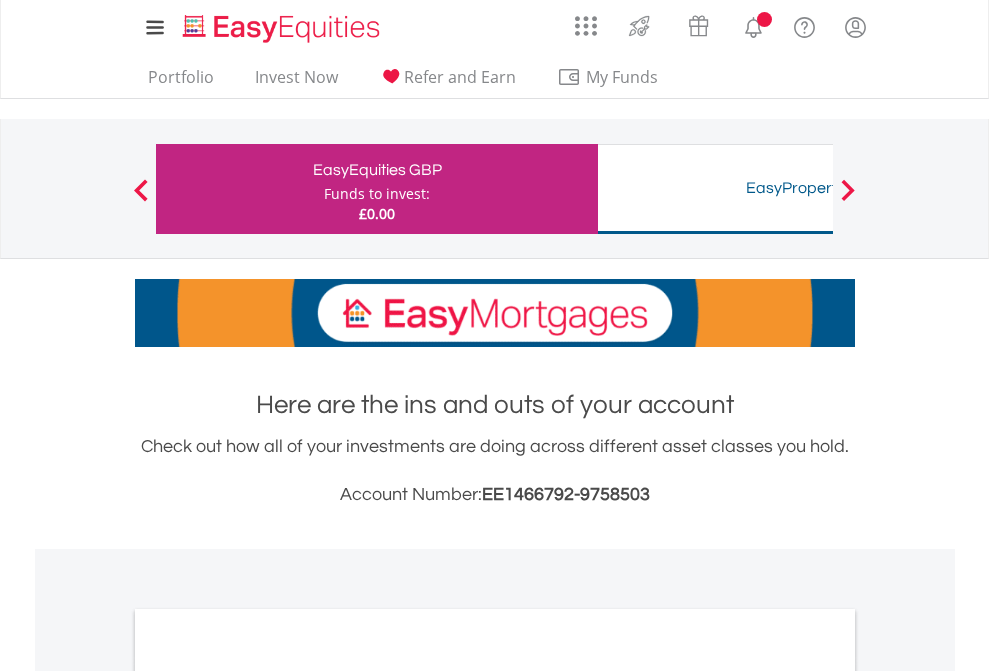 scroll, scrollTop: 0, scrollLeft: 0, axis: both 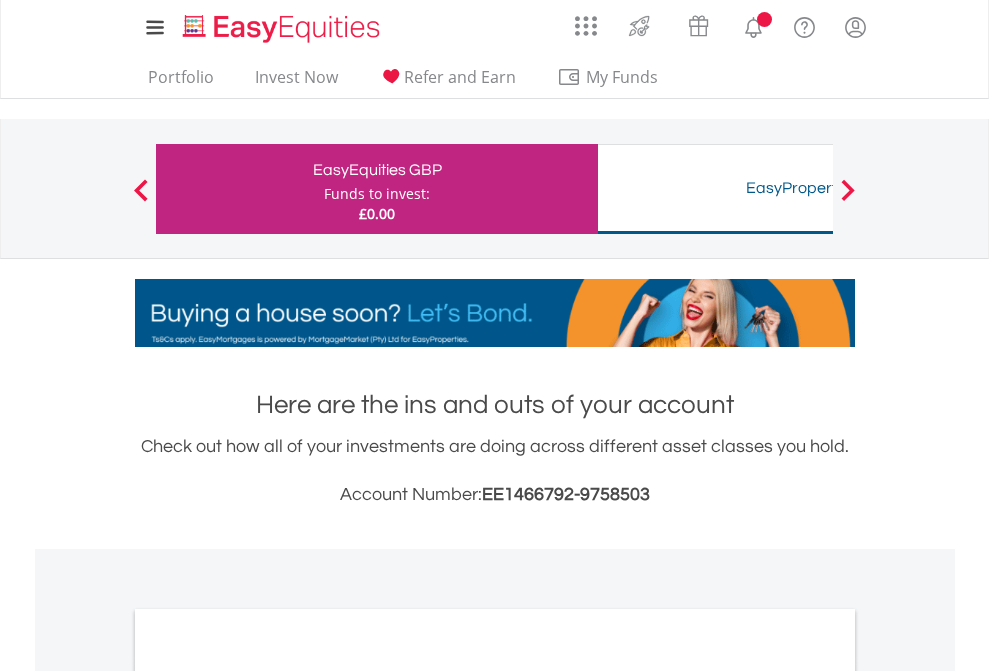 click on "All Holdings" at bounding box center (268, 1096) 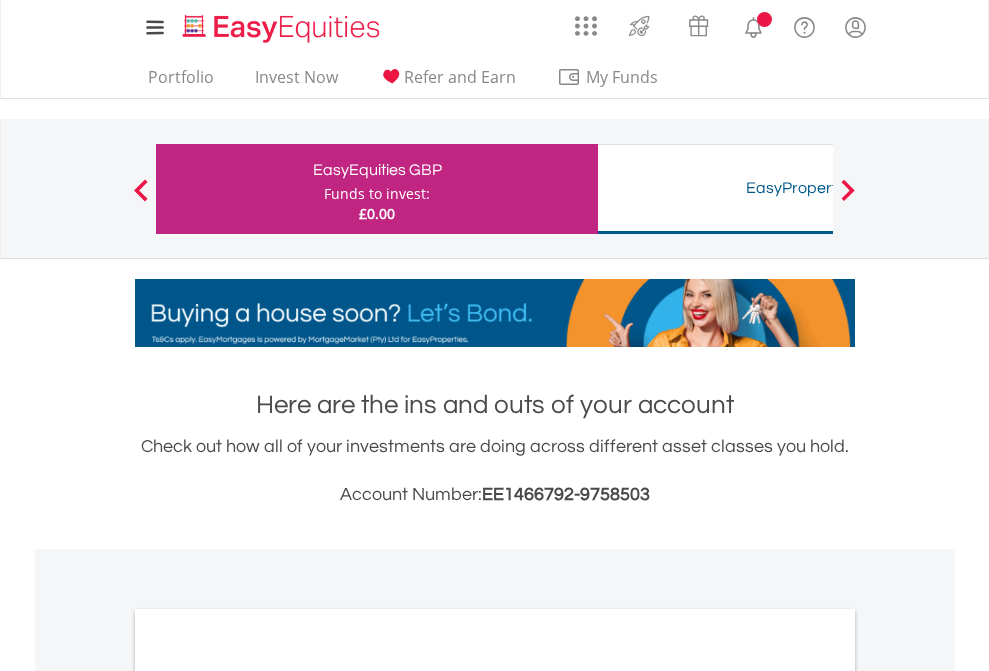 scroll, scrollTop: 1202, scrollLeft: 0, axis: vertical 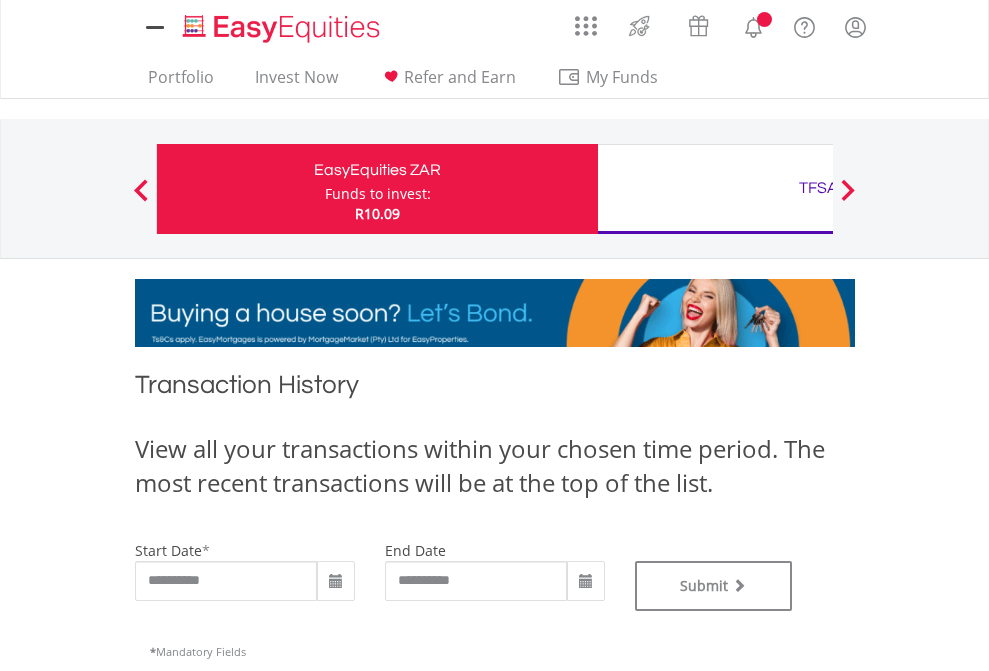 type on "**********" 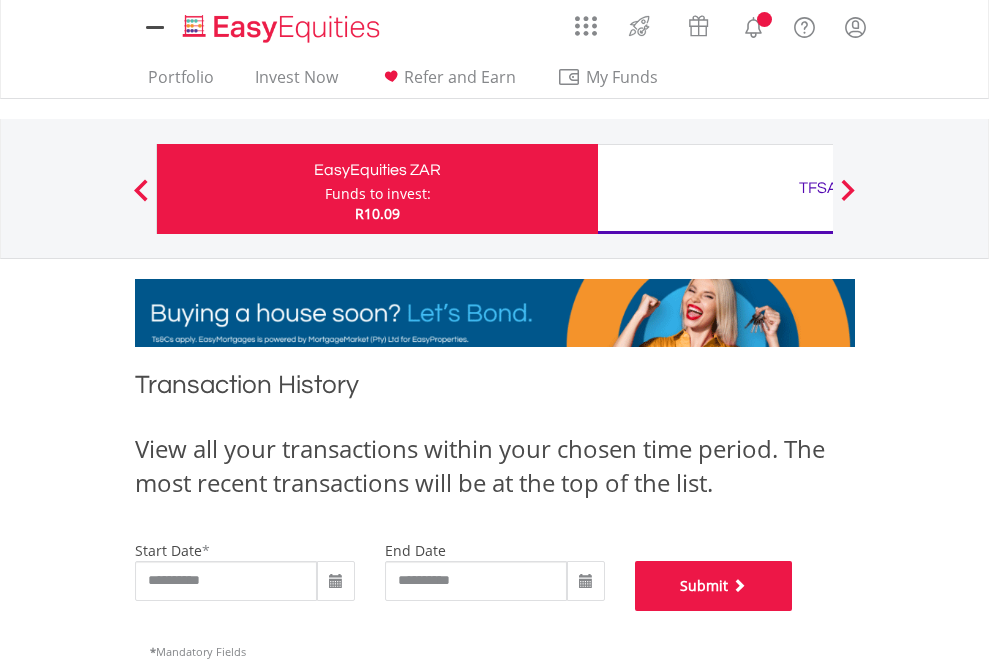 click on "Submit" at bounding box center (714, 586) 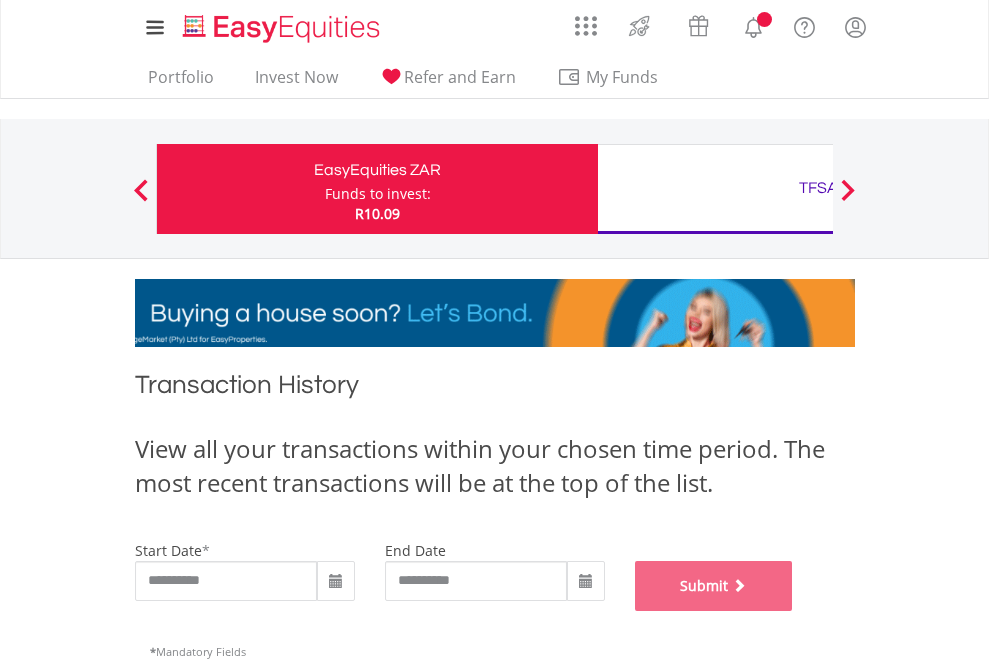 scroll, scrollTop: 811, scrollLeft: 0, axis: vertical 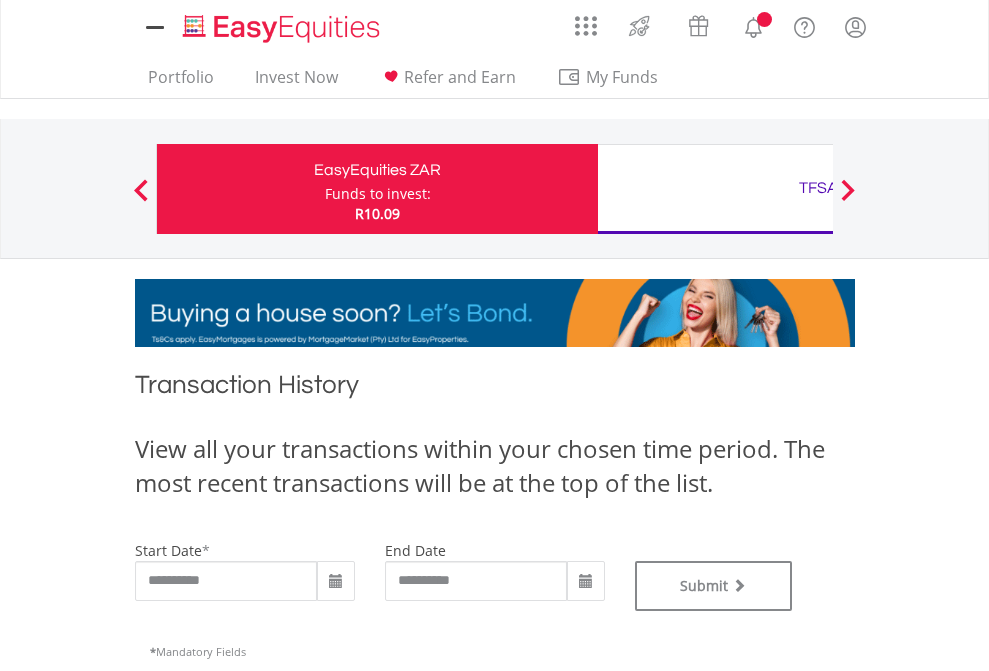 click on "TFSA" at bounding box center [818, 188] 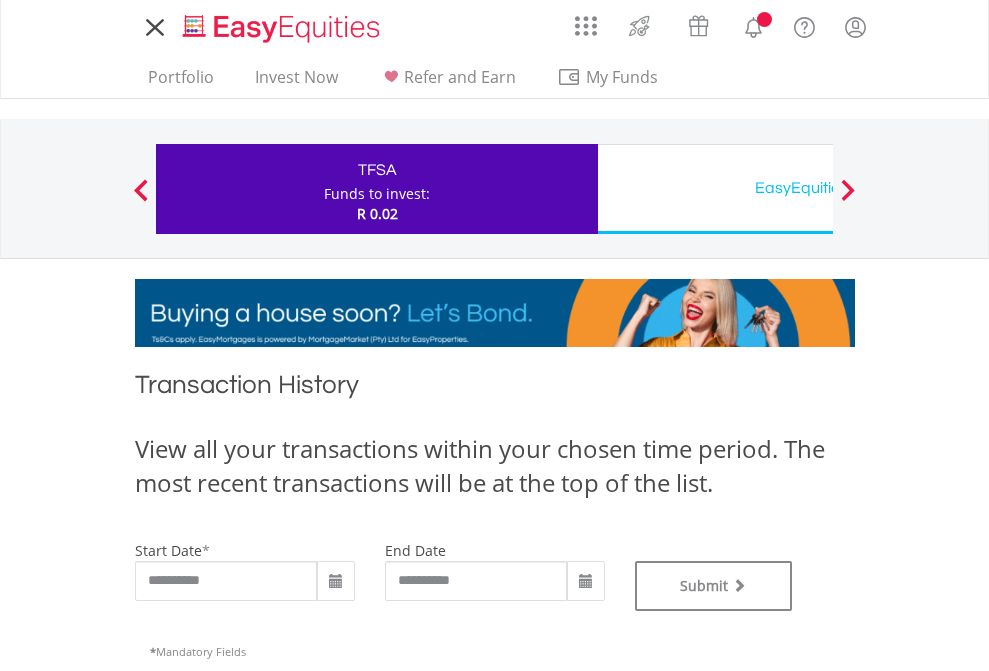 scroll, scrollTop: 0, scrollLeft: 0, axis: both 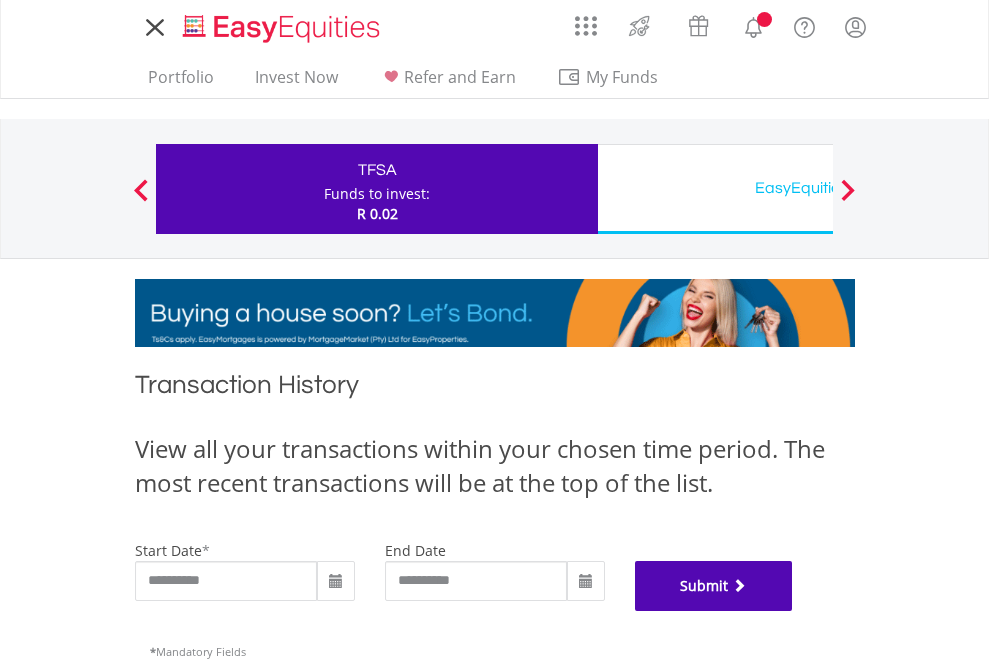 click on "Submit" at bounding box center (714, 586) 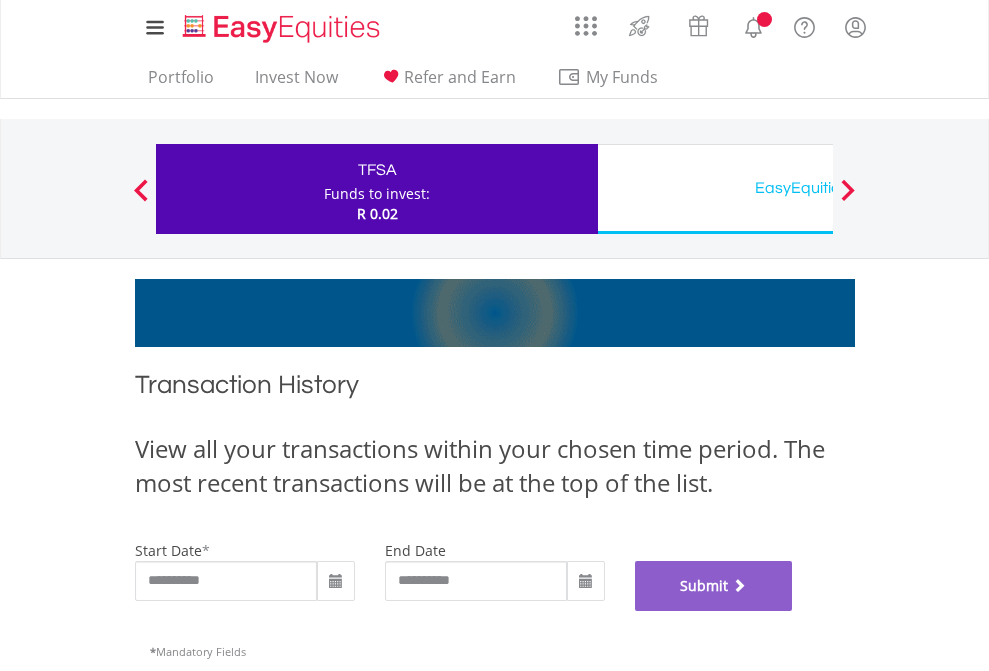 scroll, scrollTop: 811, scrollLeft: 0, axis: vertical 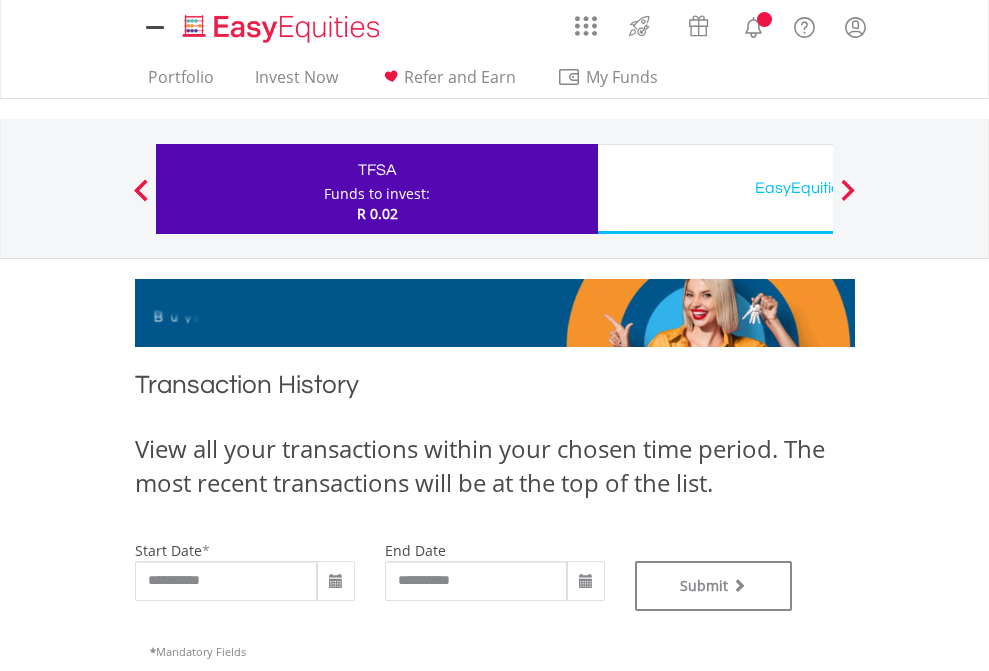 click on "EasyEquities USD" at bounding box center (818, 188) 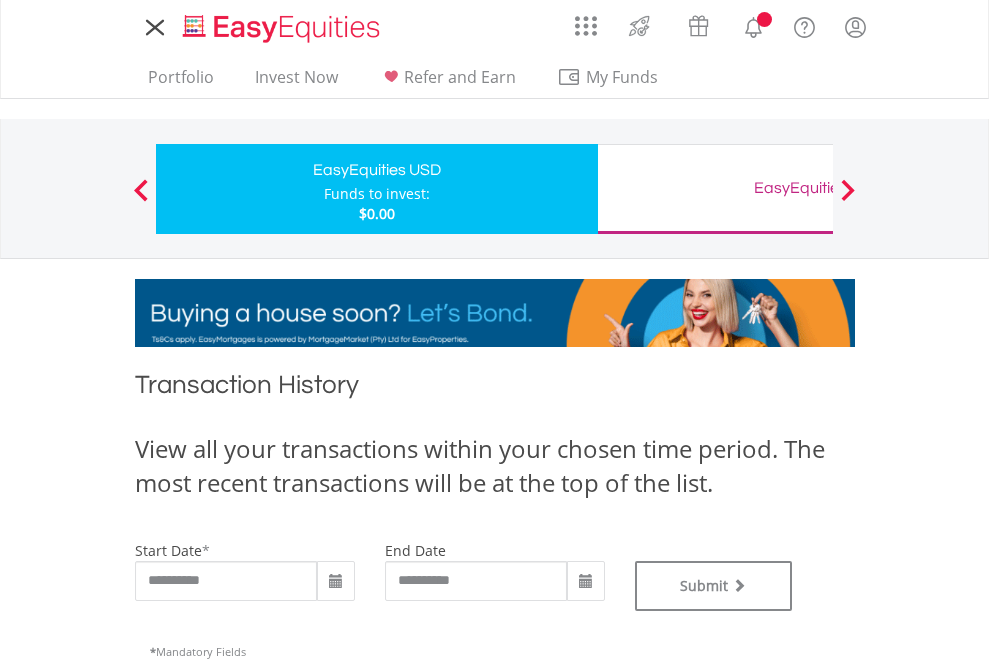 scroll, scrollTop: 0, scrollLeft: 0, axis: both 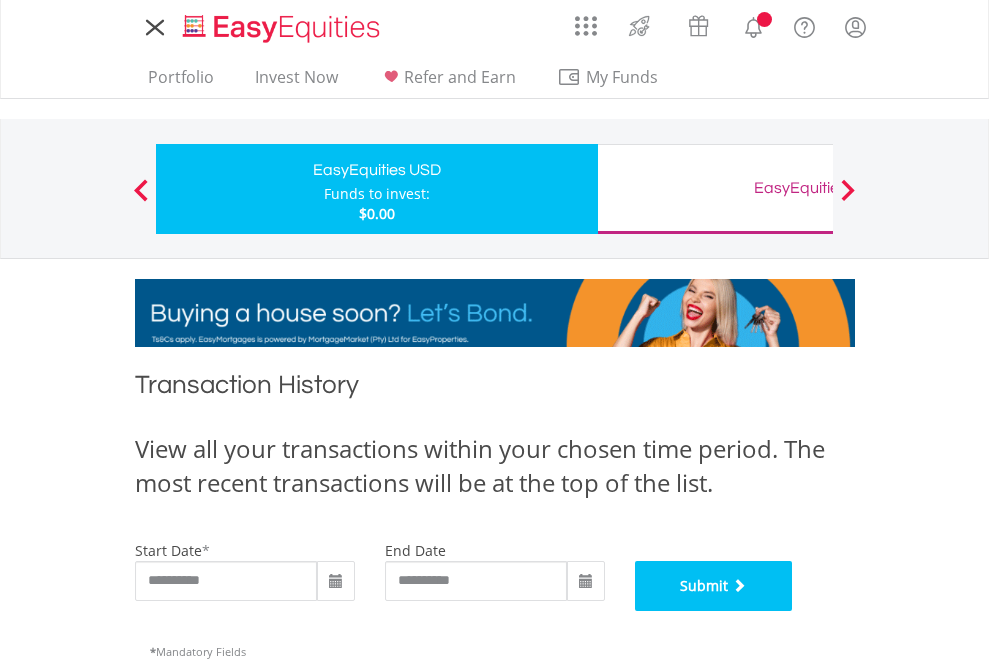 click on "Submit" at bounding box center [714, 586] 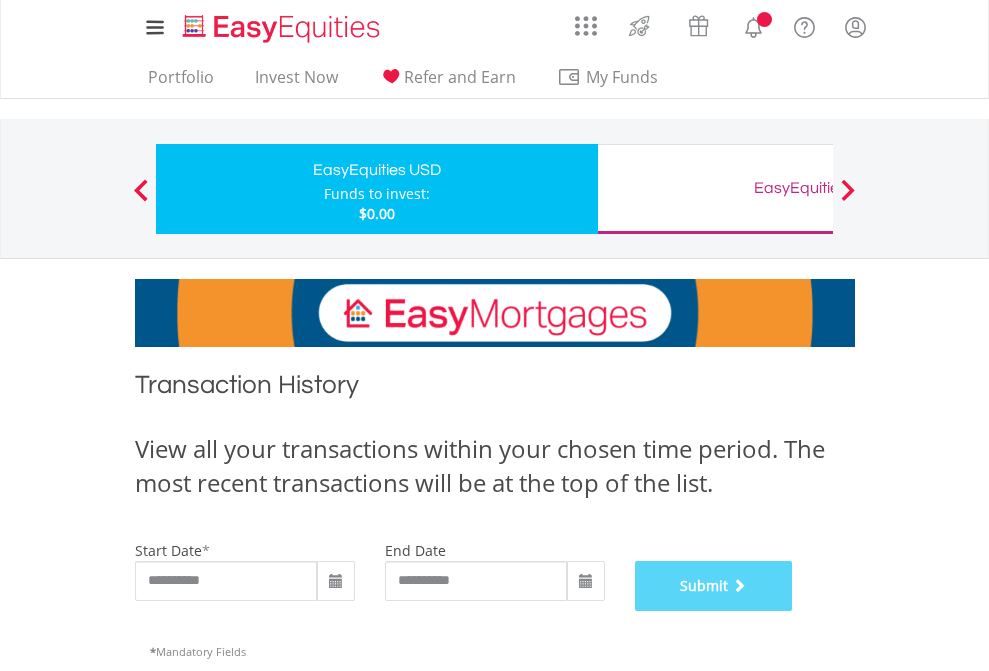 scroll, scrollTop: 811, scrollLeft: 0, axis: vertical 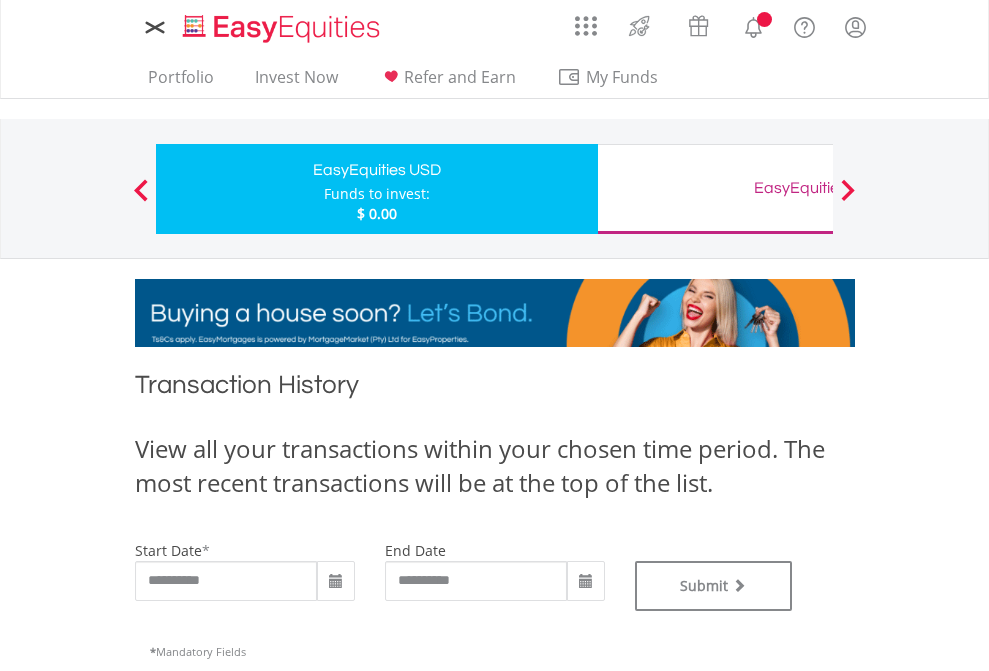 click on "EasyEquities GBP" at bounding box center (818, 188) 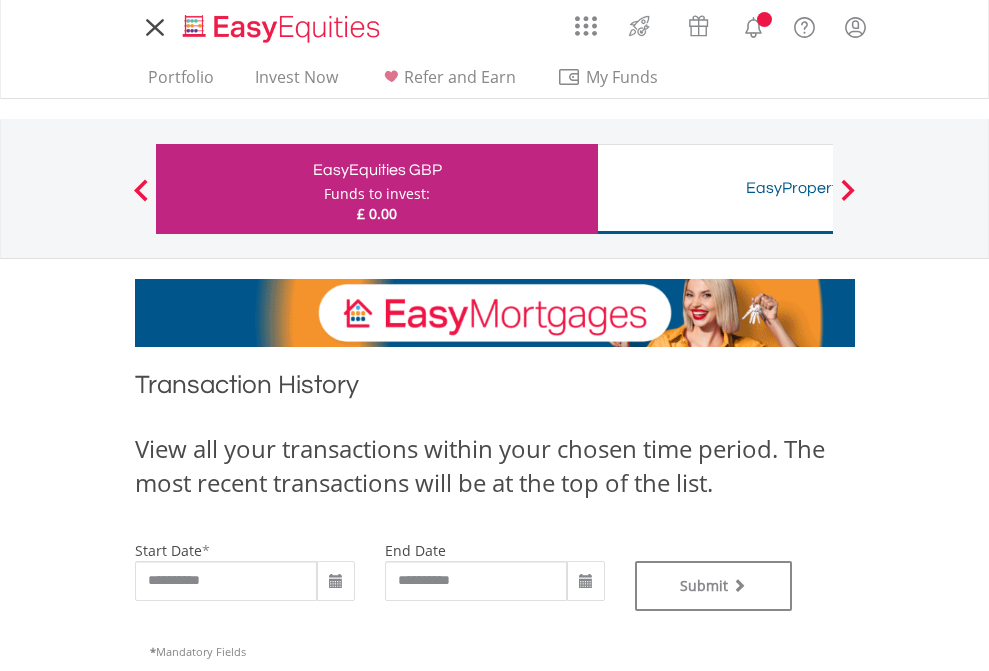 scroll, scrollTop: 0, scrollLeft: 0, axis: both 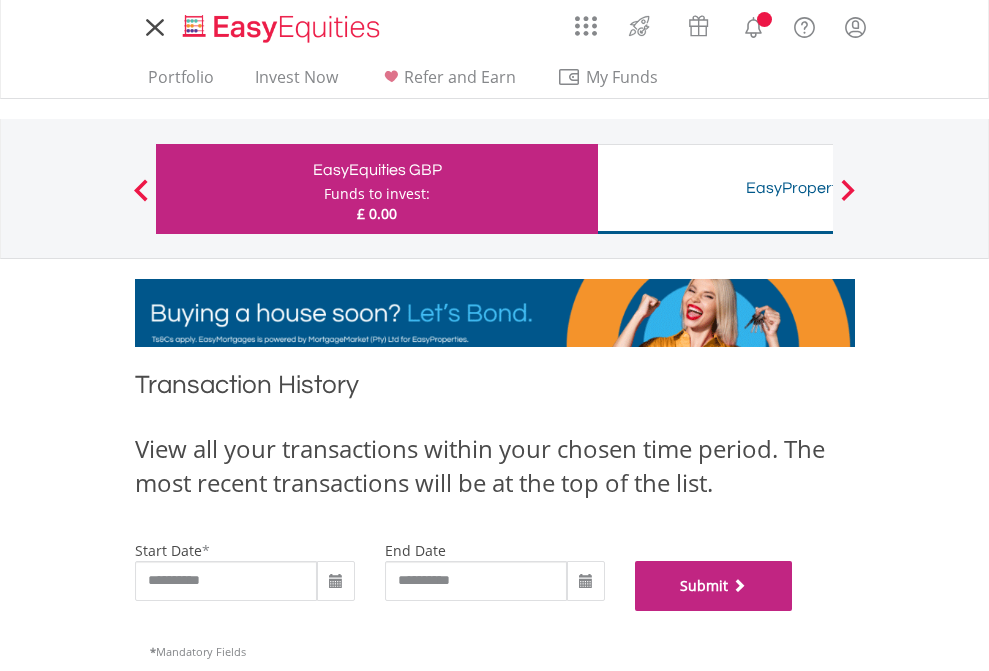 click on "Submit" at bounding box center (714, 586) 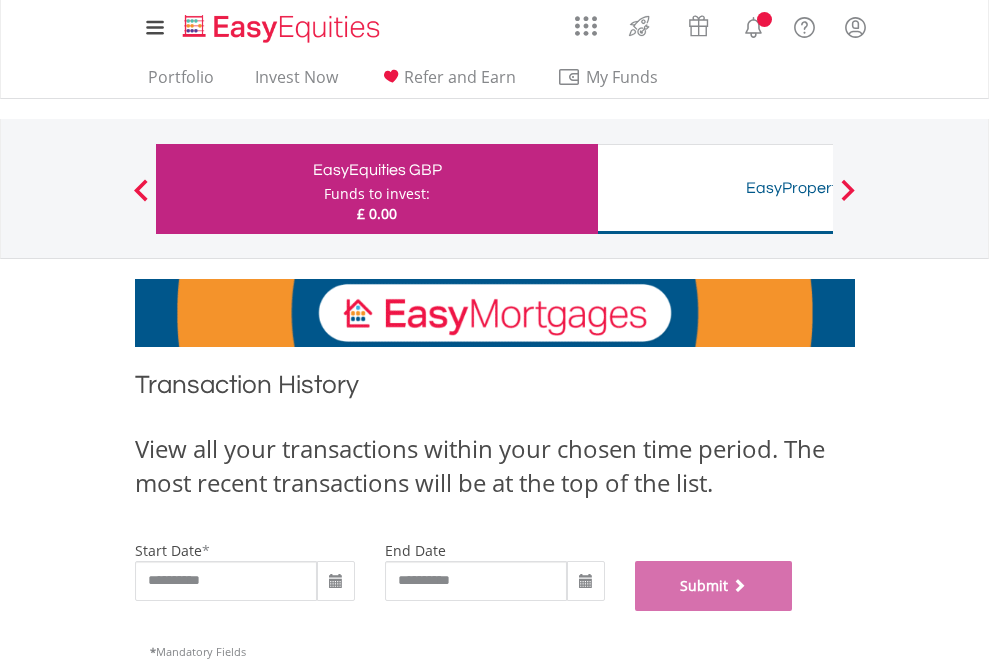scroll, scrollTop: 811, scrollLeft: 0, axis: vertical 